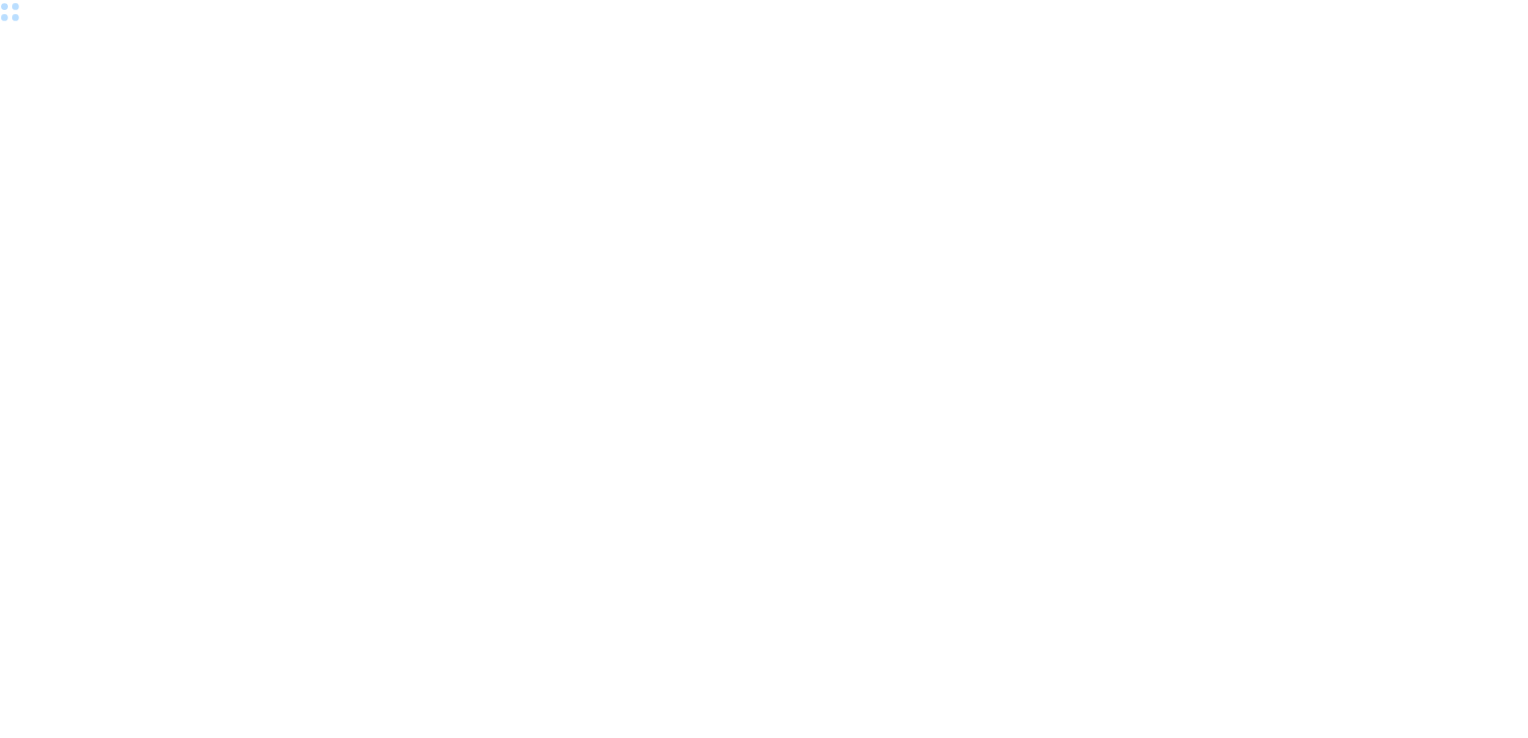 scroll, scrollTop: 0, scrollLeft: 0, axis: both 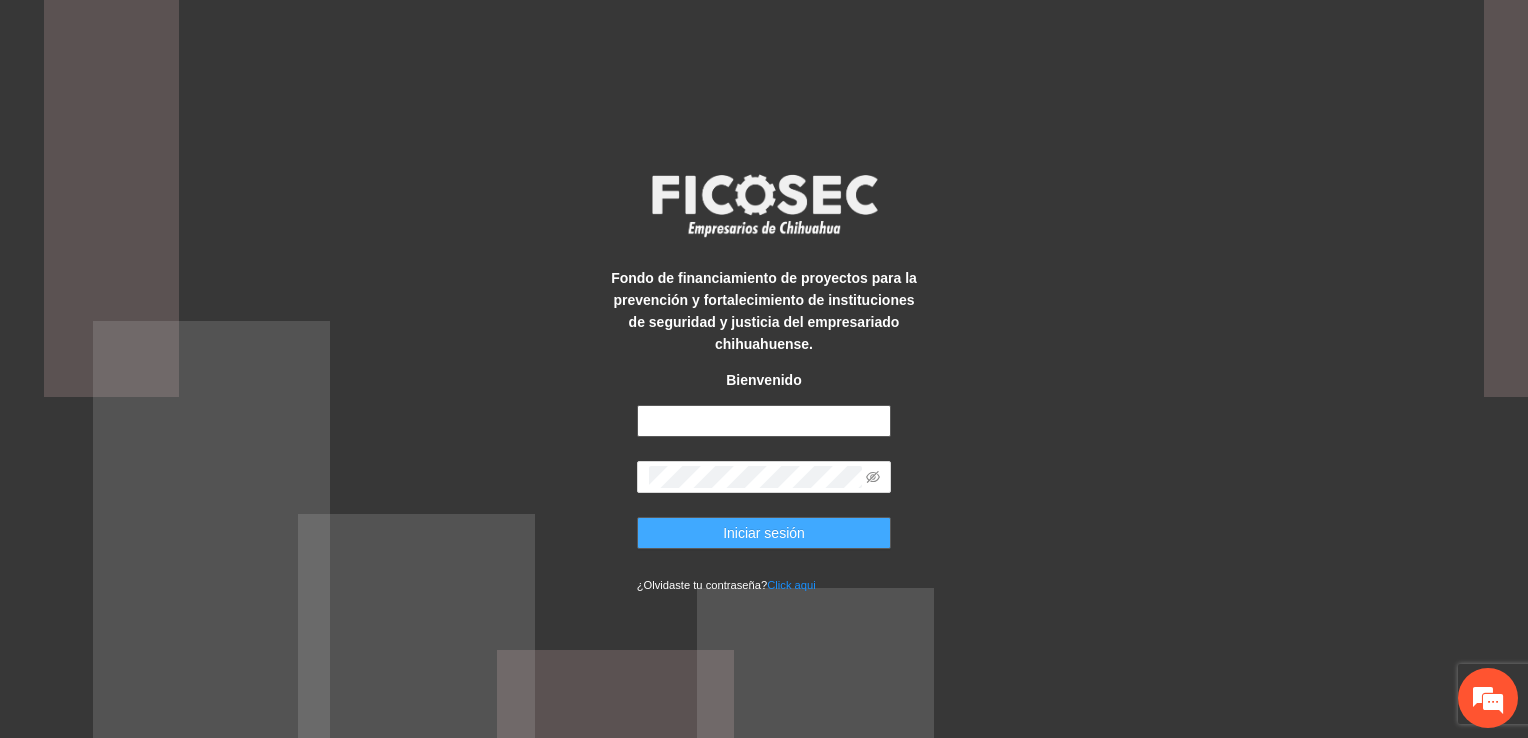 type on "**********" 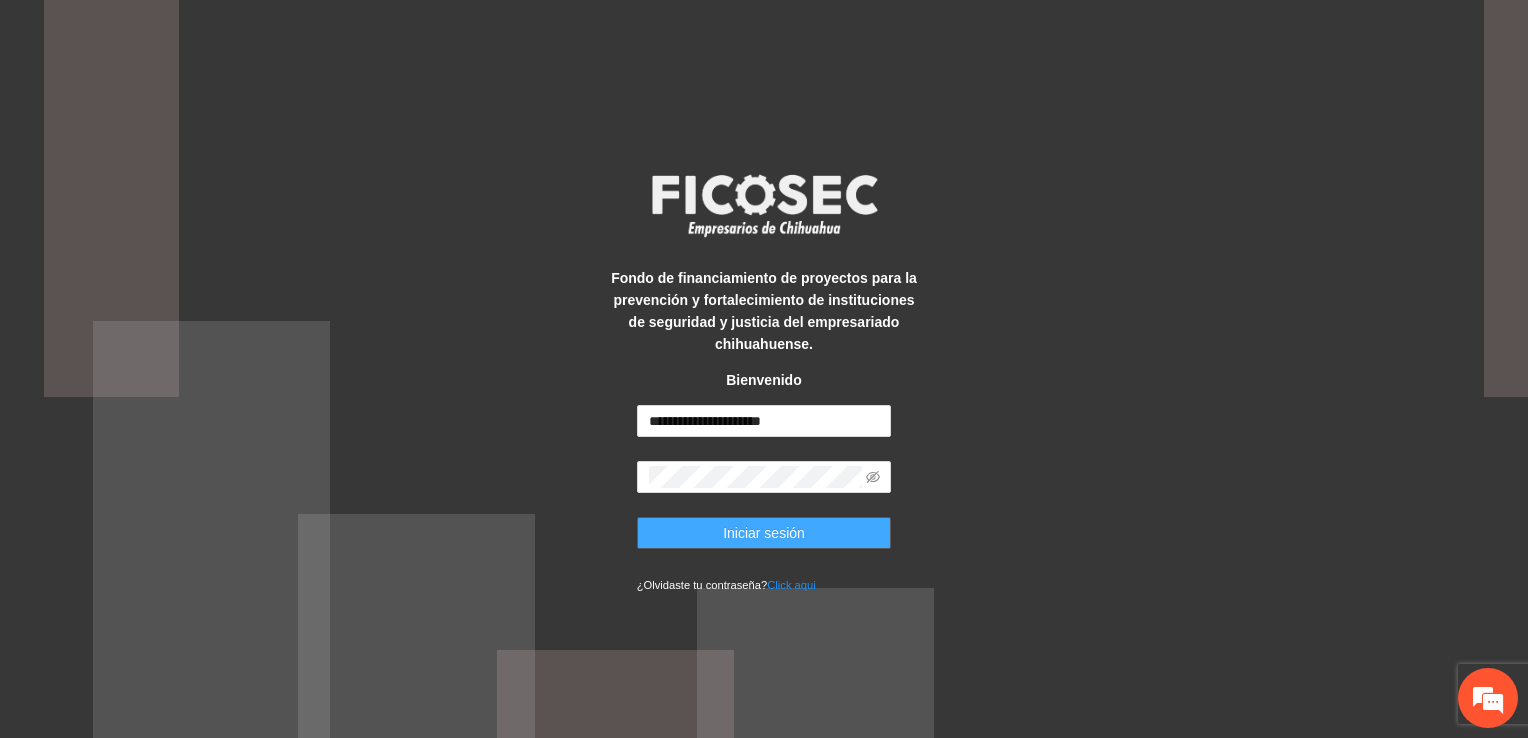 click on "Iniciar sesión" at bounding box center [764, 533] 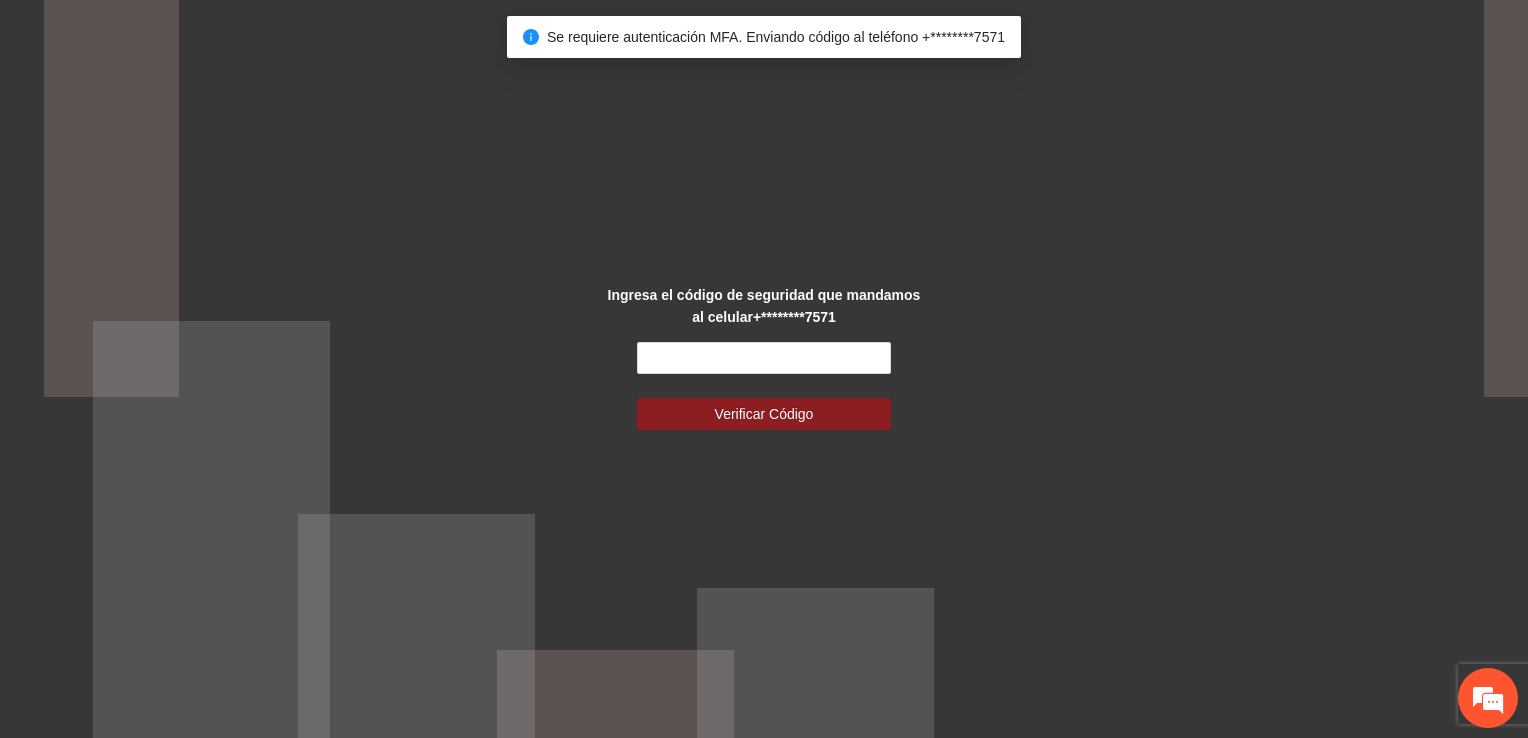 scroll, scrollTop: 0, scrollLeft: 0, axis: both 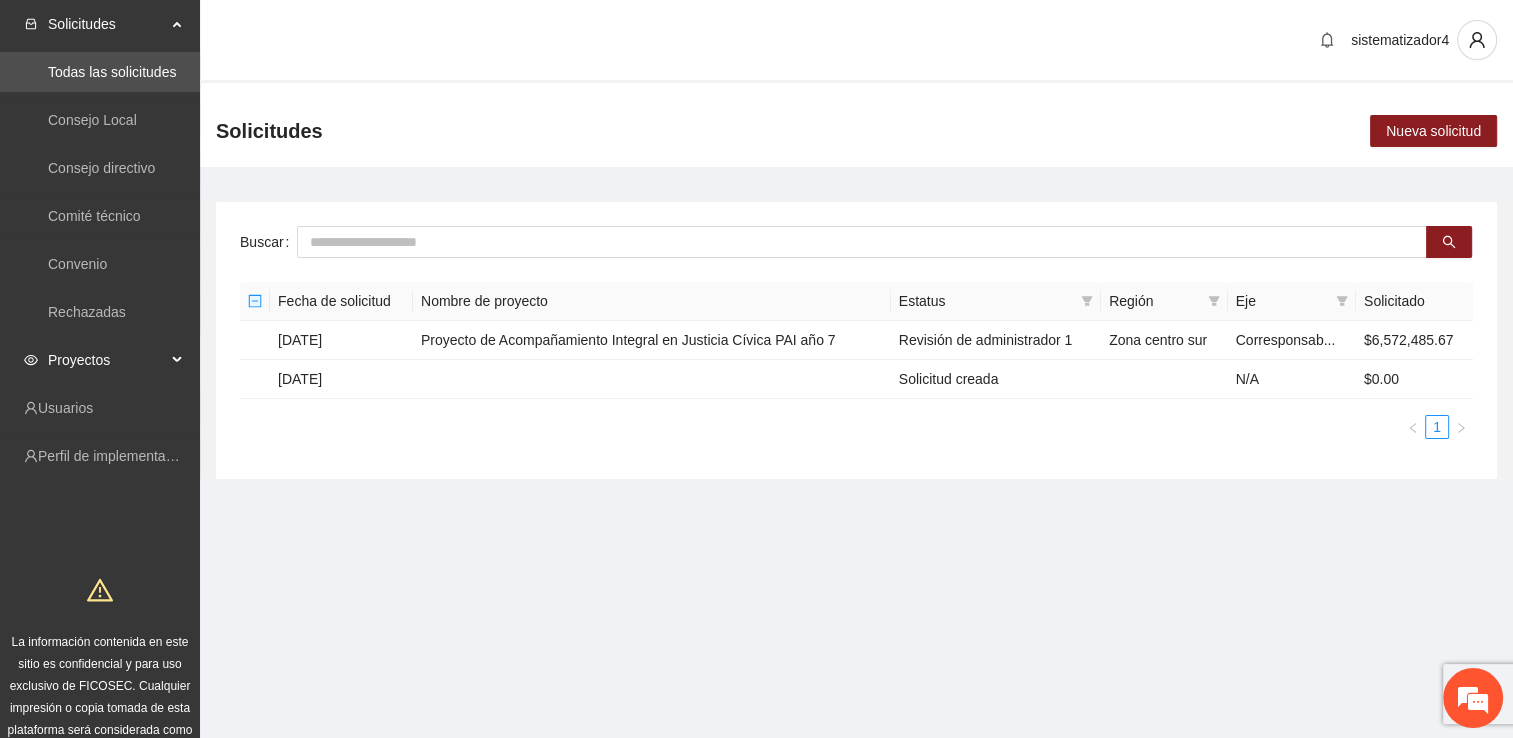 click on "Proyectos" at bounding box center (107, 360) 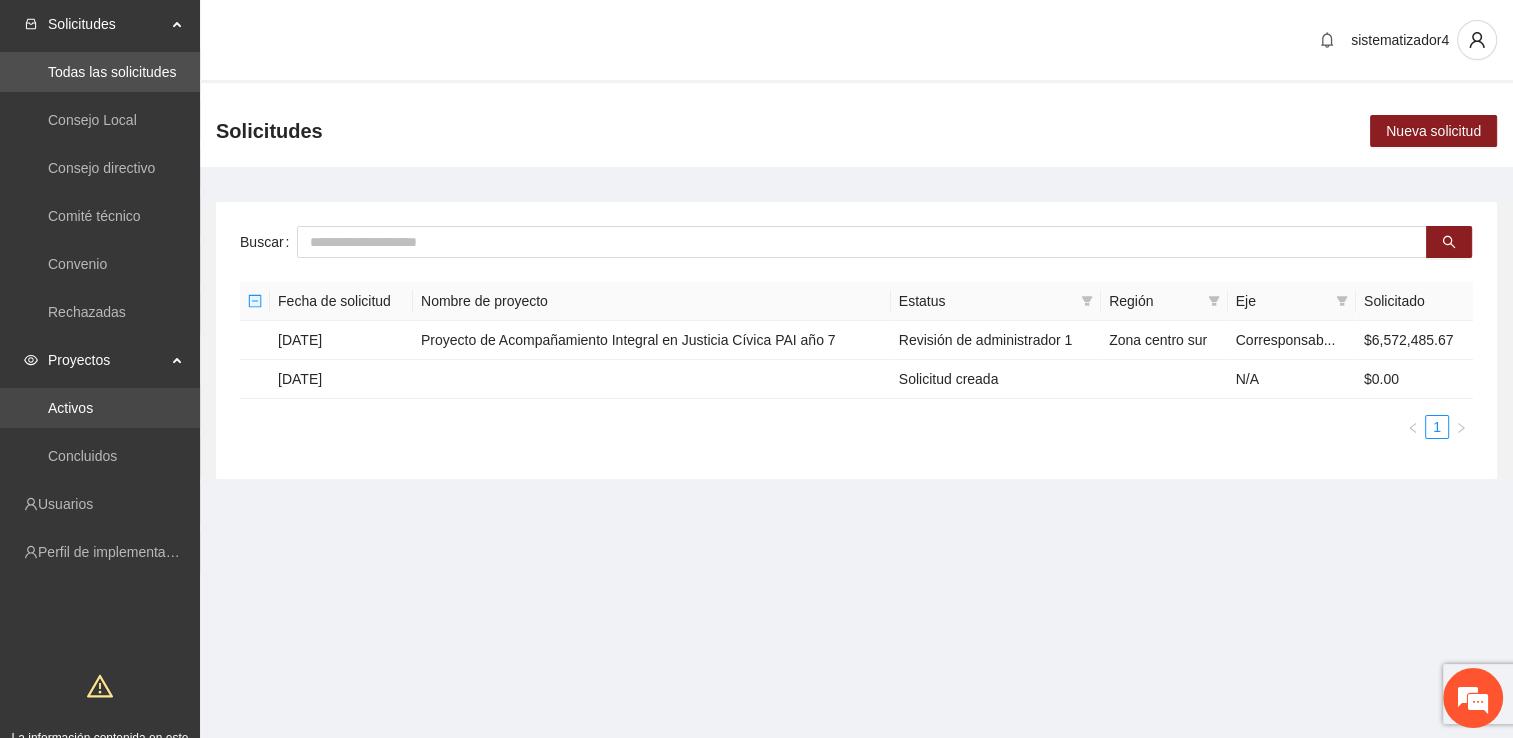 click on "Activos" at bounding box center [70, 408] 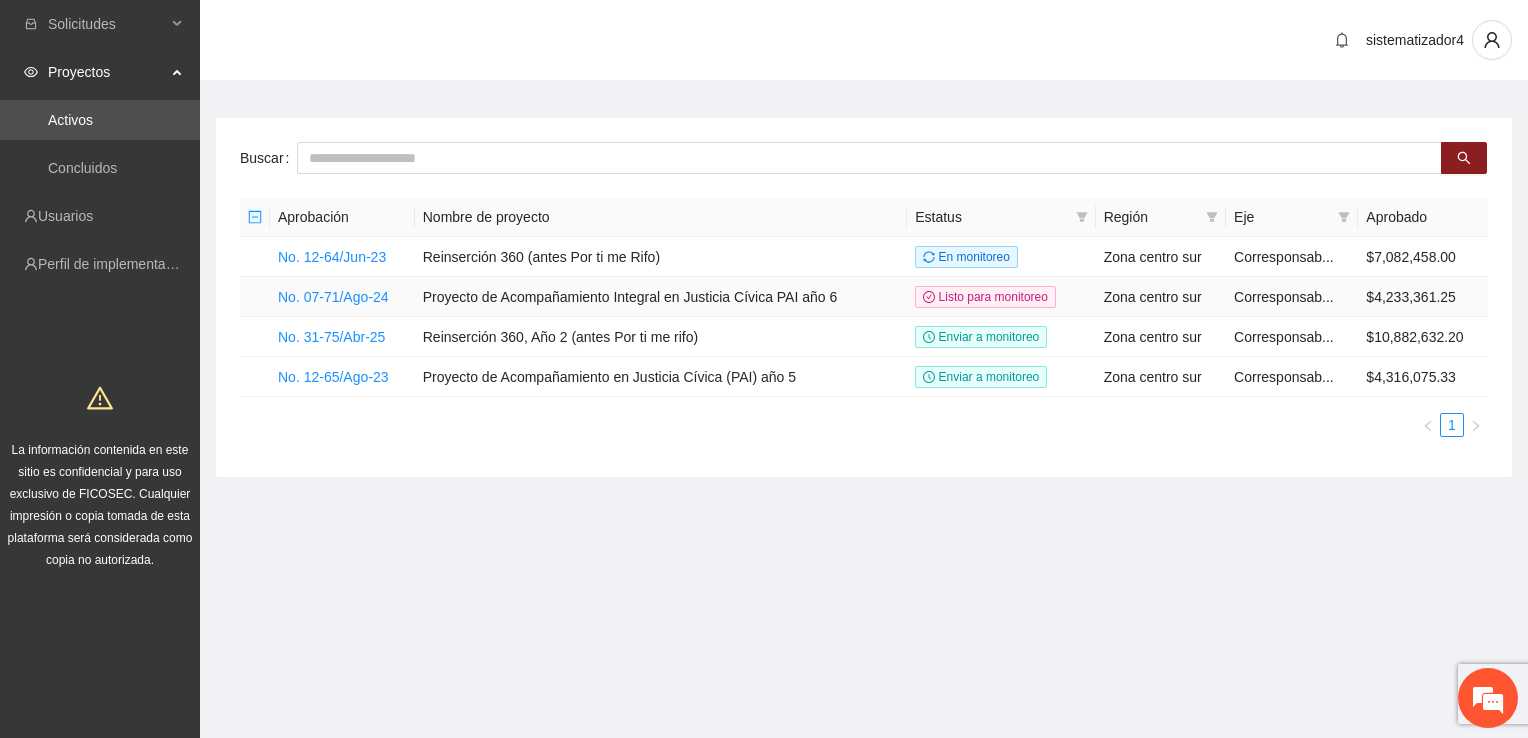 click on "Proyecto de Acompañamiento Integral en Justicia Cívica  PAI año 6" at bounding box center [661, 297] 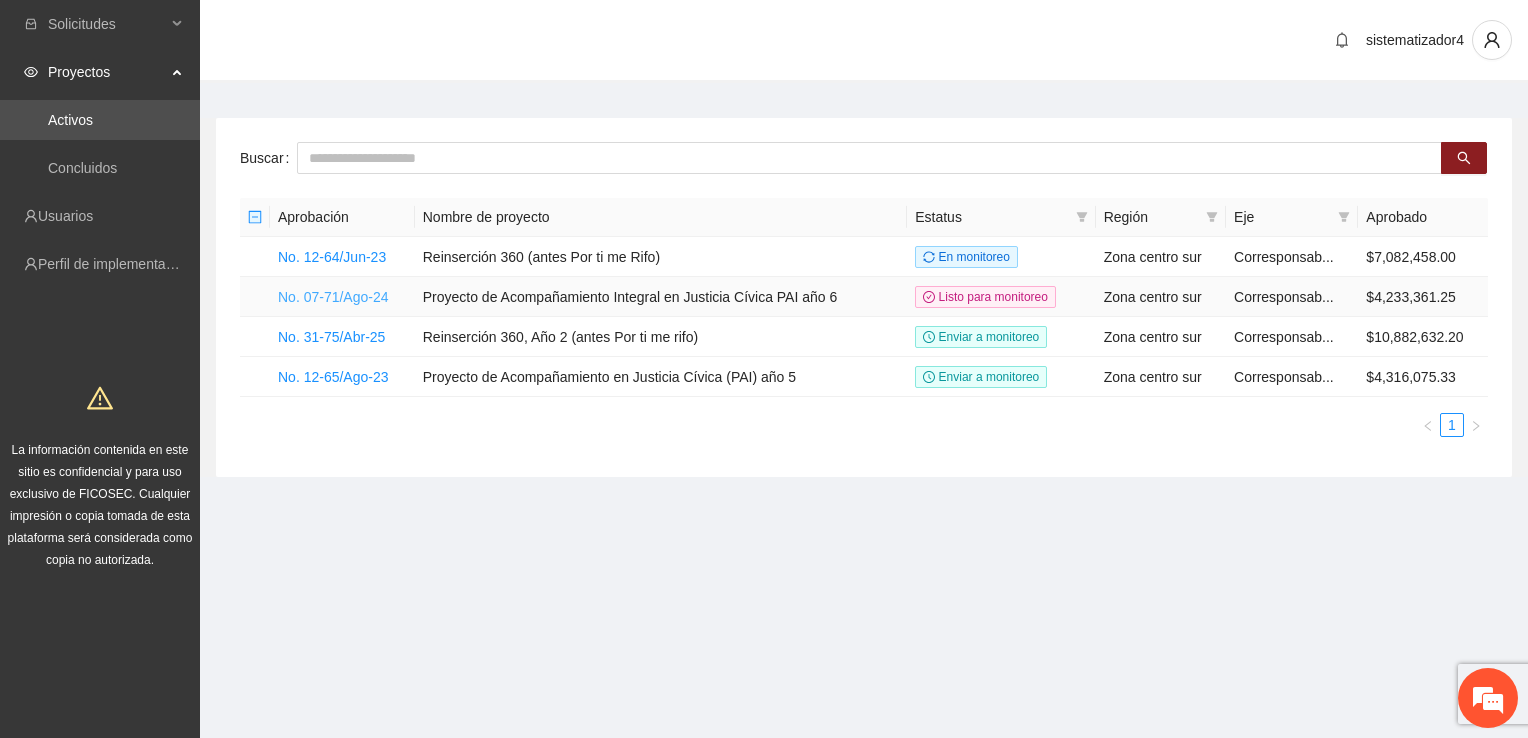 click on "No. 07-71/Ago-24" at bounding box center [333, 297] 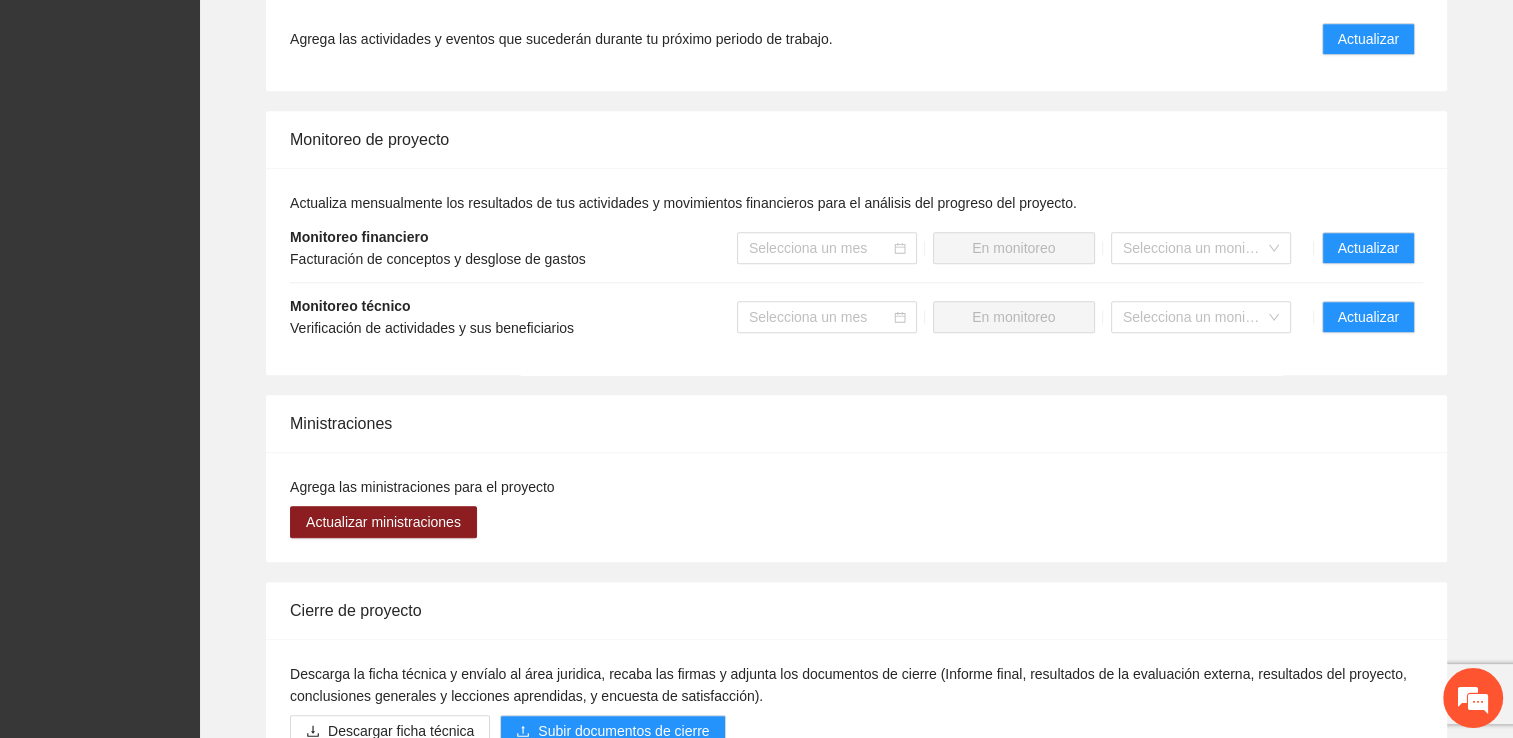 scroll, scrollTop: 2100, scrollLeft: 0, axis: vertical 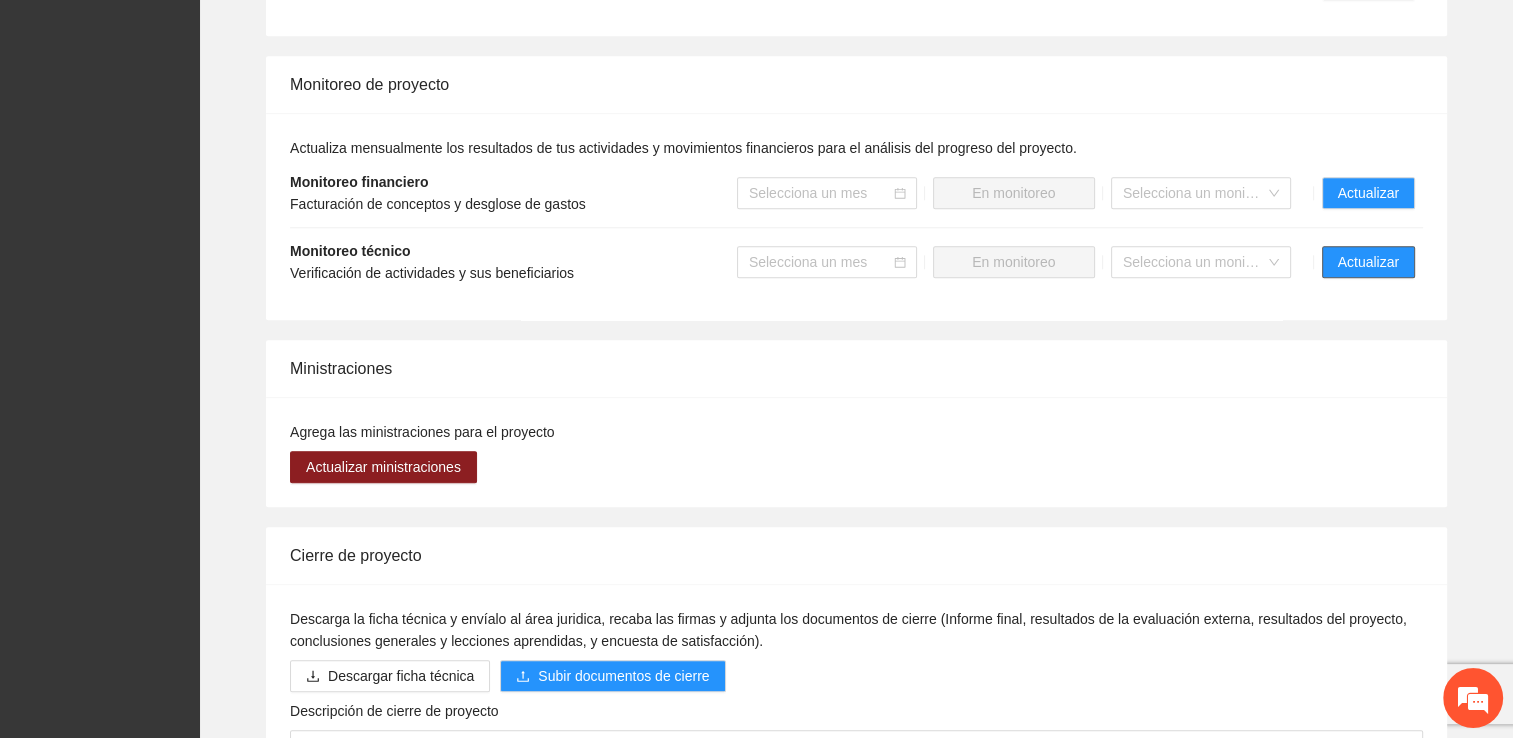 click on "Actualizar" at bounding box center [1368, 262] 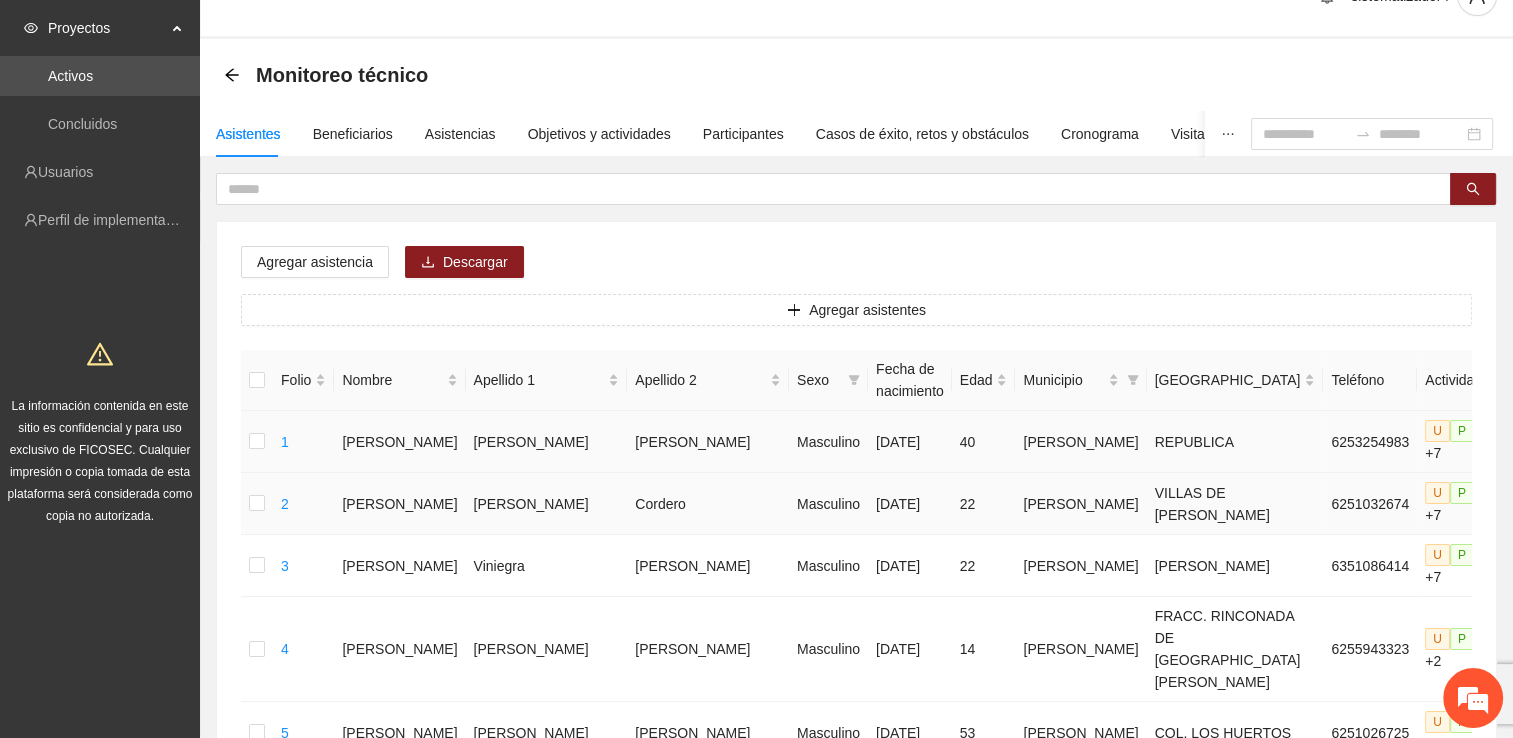 scroll, scrollTop: 100, scrollLeft: 0, axis: vertical 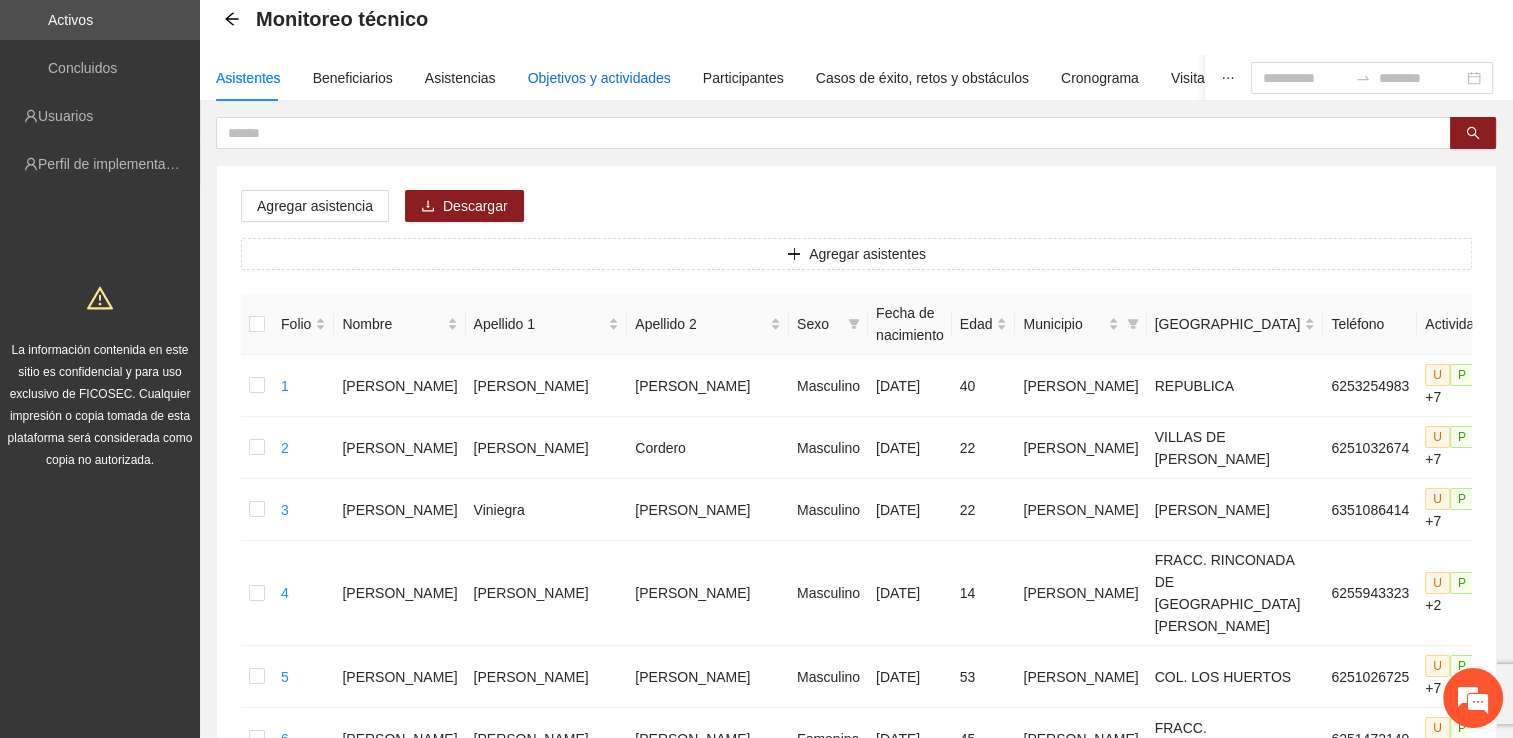 click on "Objetivos y actividades" at bounding box center (599, 78) 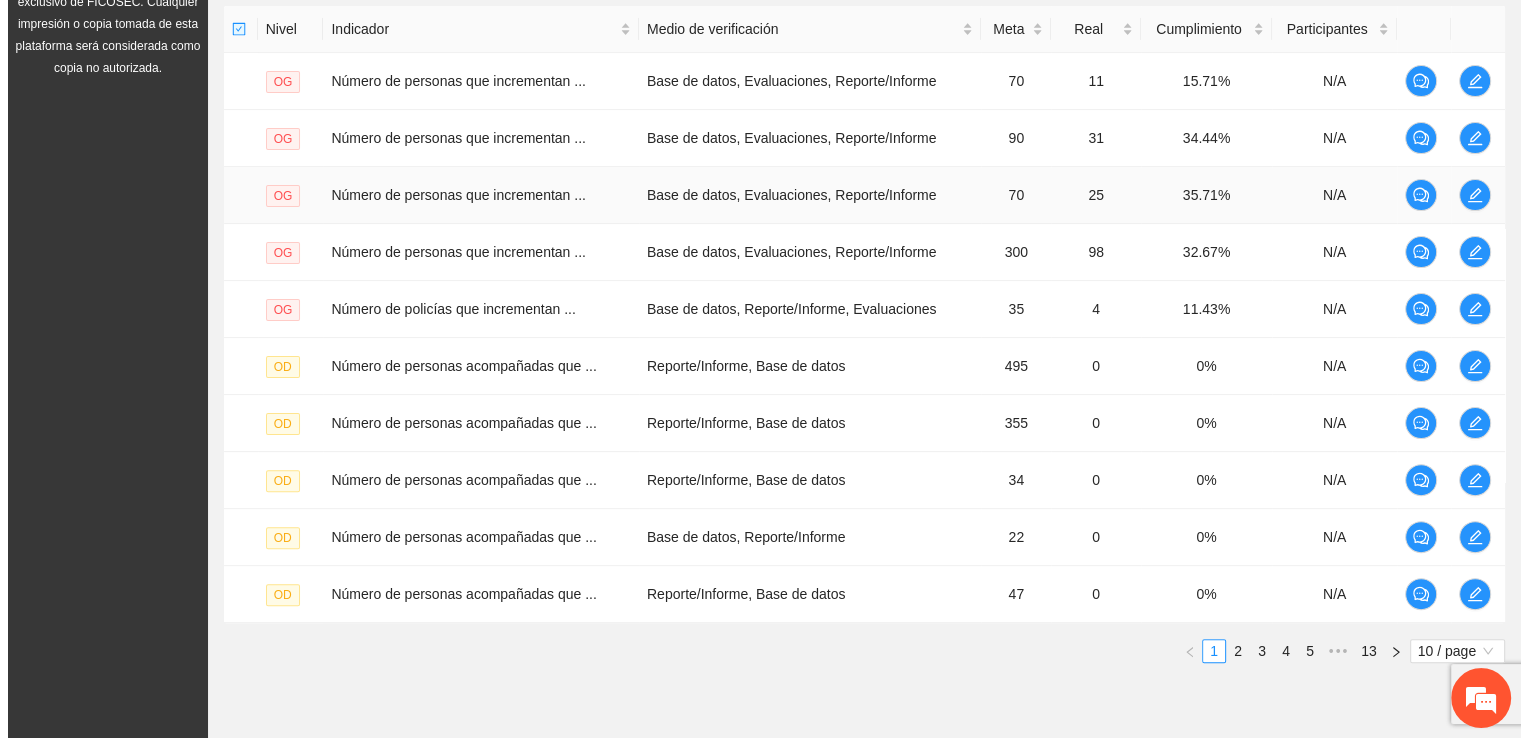 scroll, scrollTop: 500, scrollLeft: 0, axis: vertical 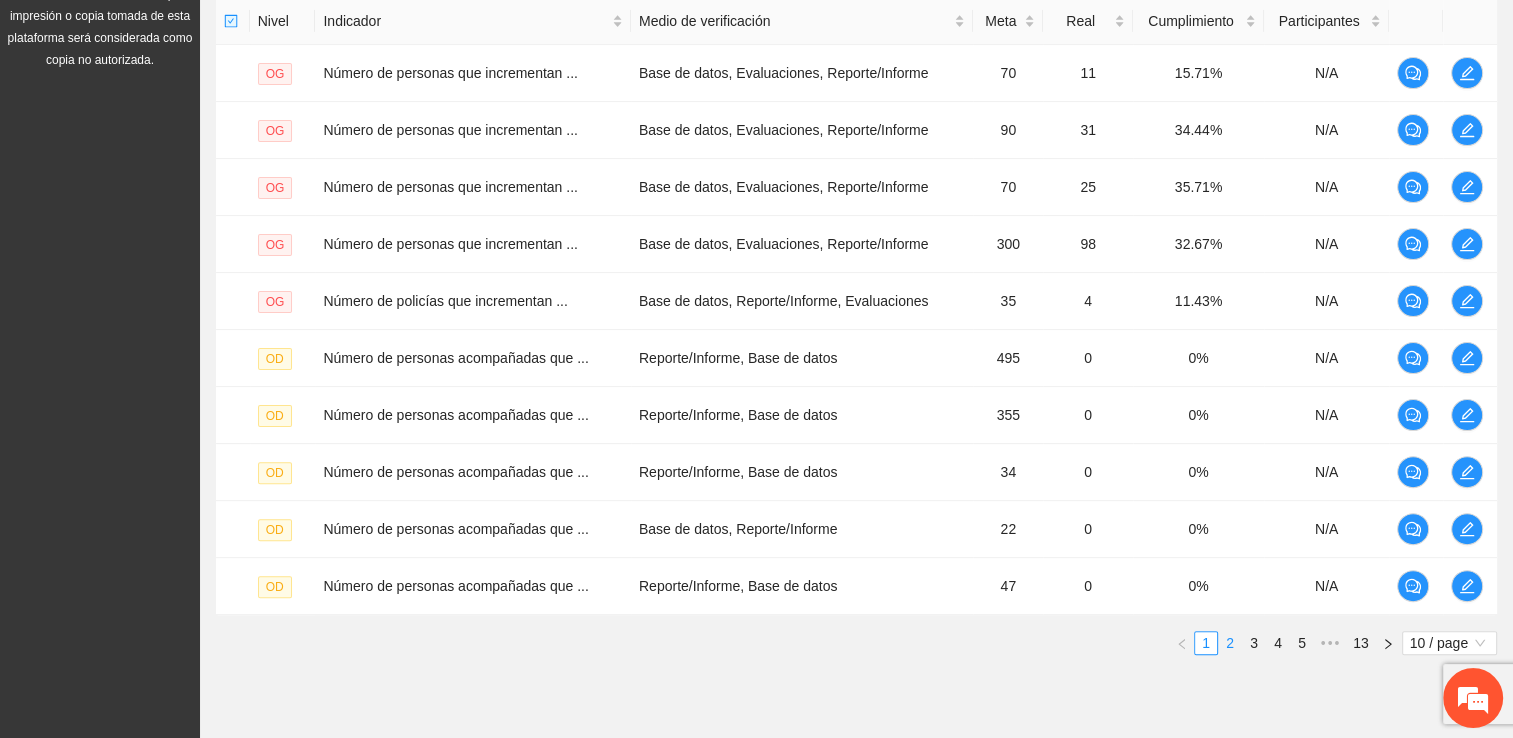 click on "2" at bounding box center (1230, 643) 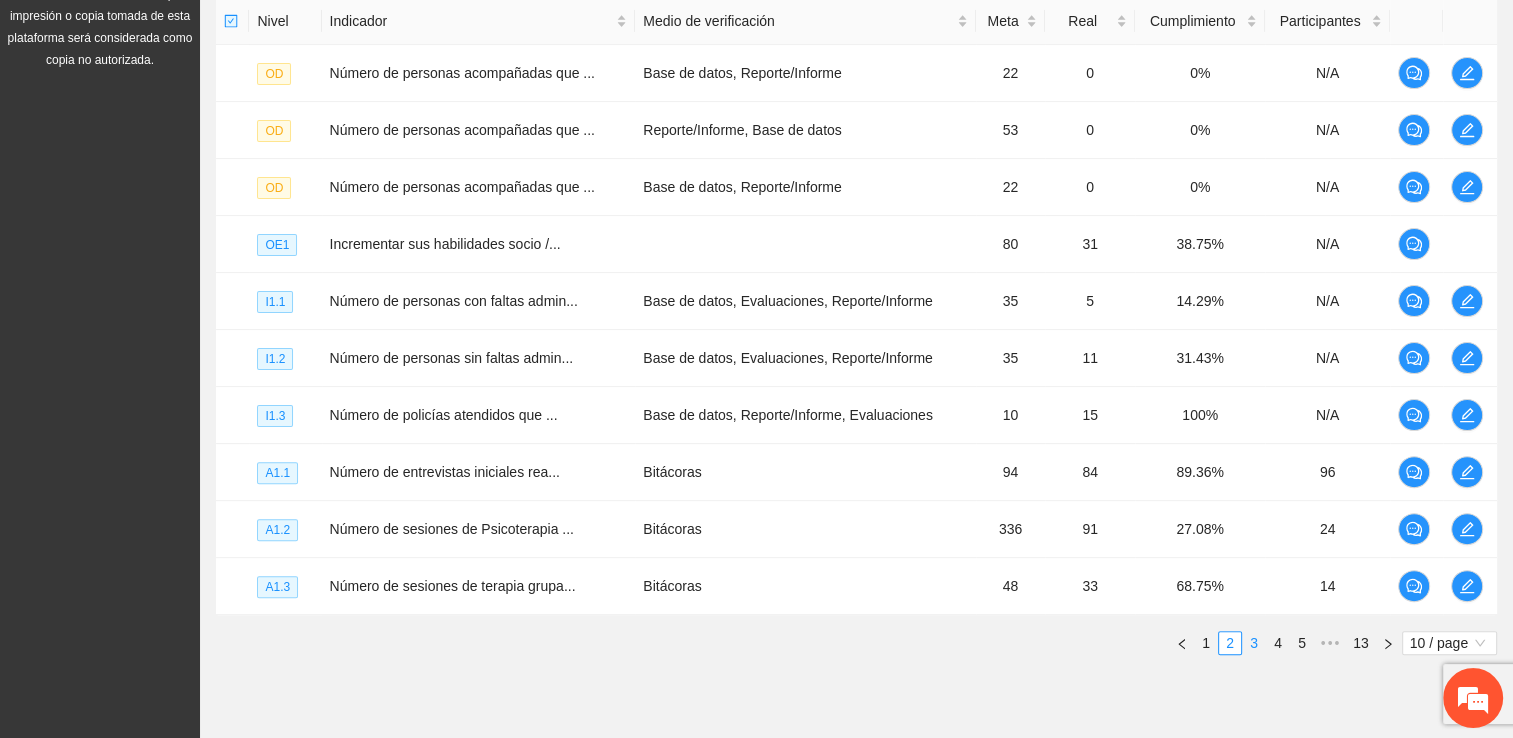 click on "3" at bounding box center (1254, 643) 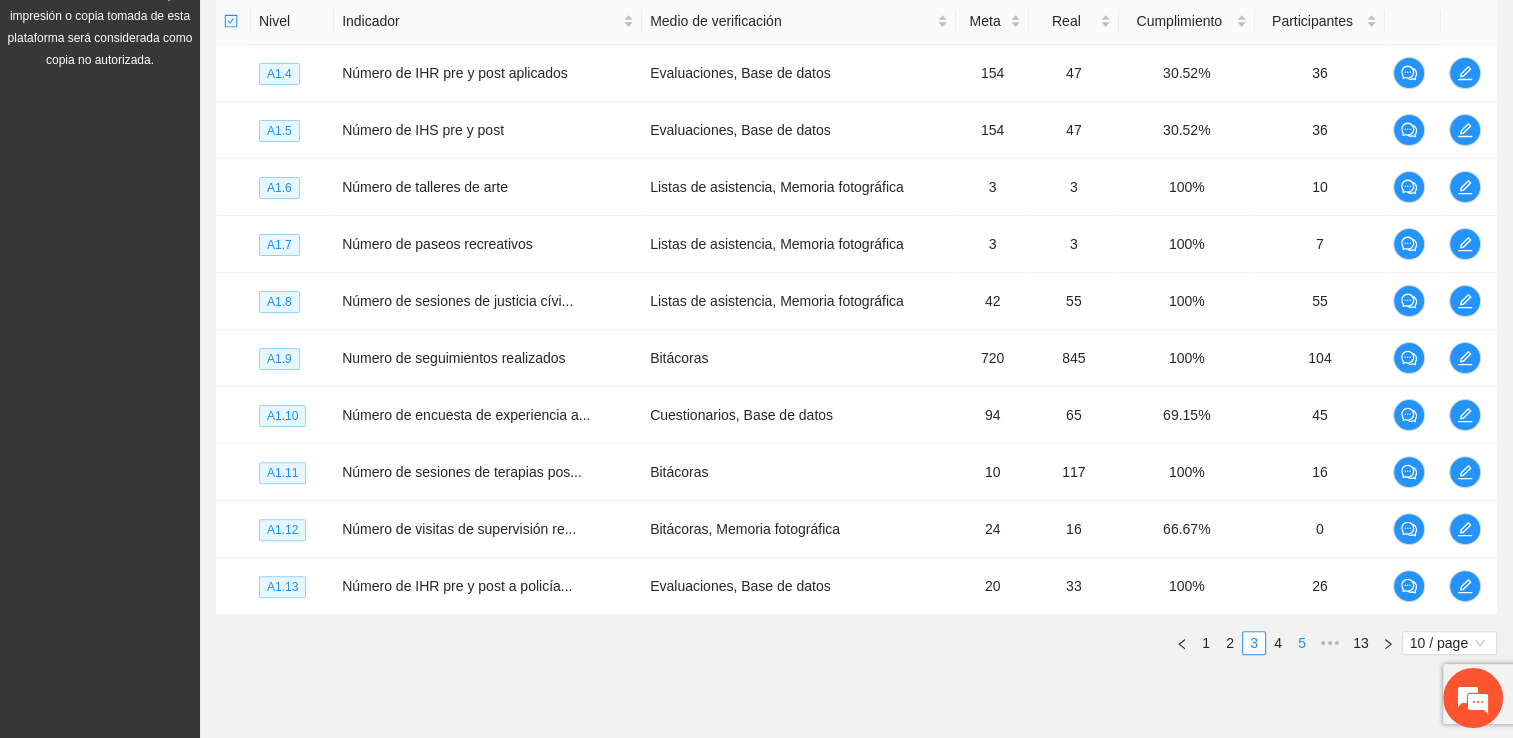 click on "4" at bounding box center [1278, 643] 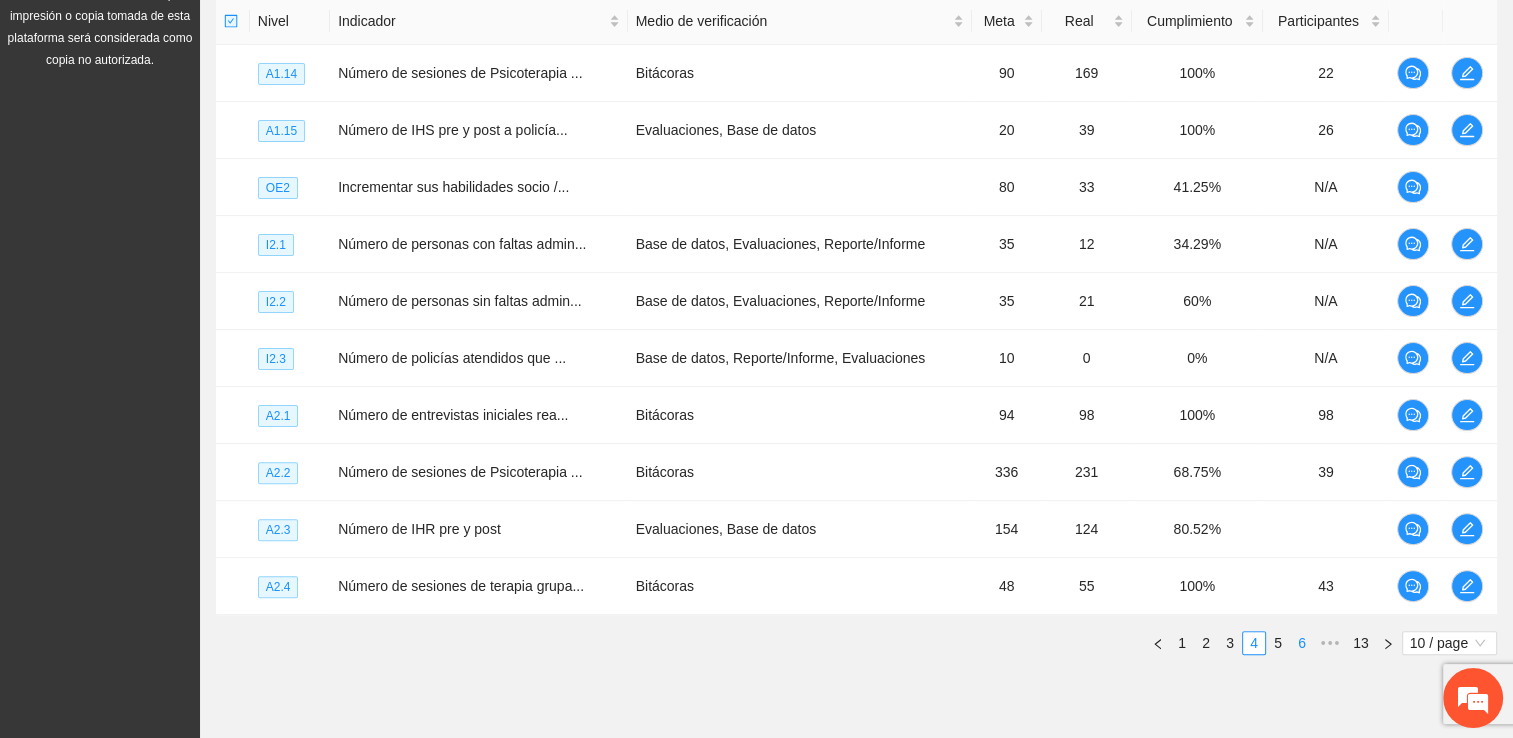 click on "6" at bounding box center [1302, 643] 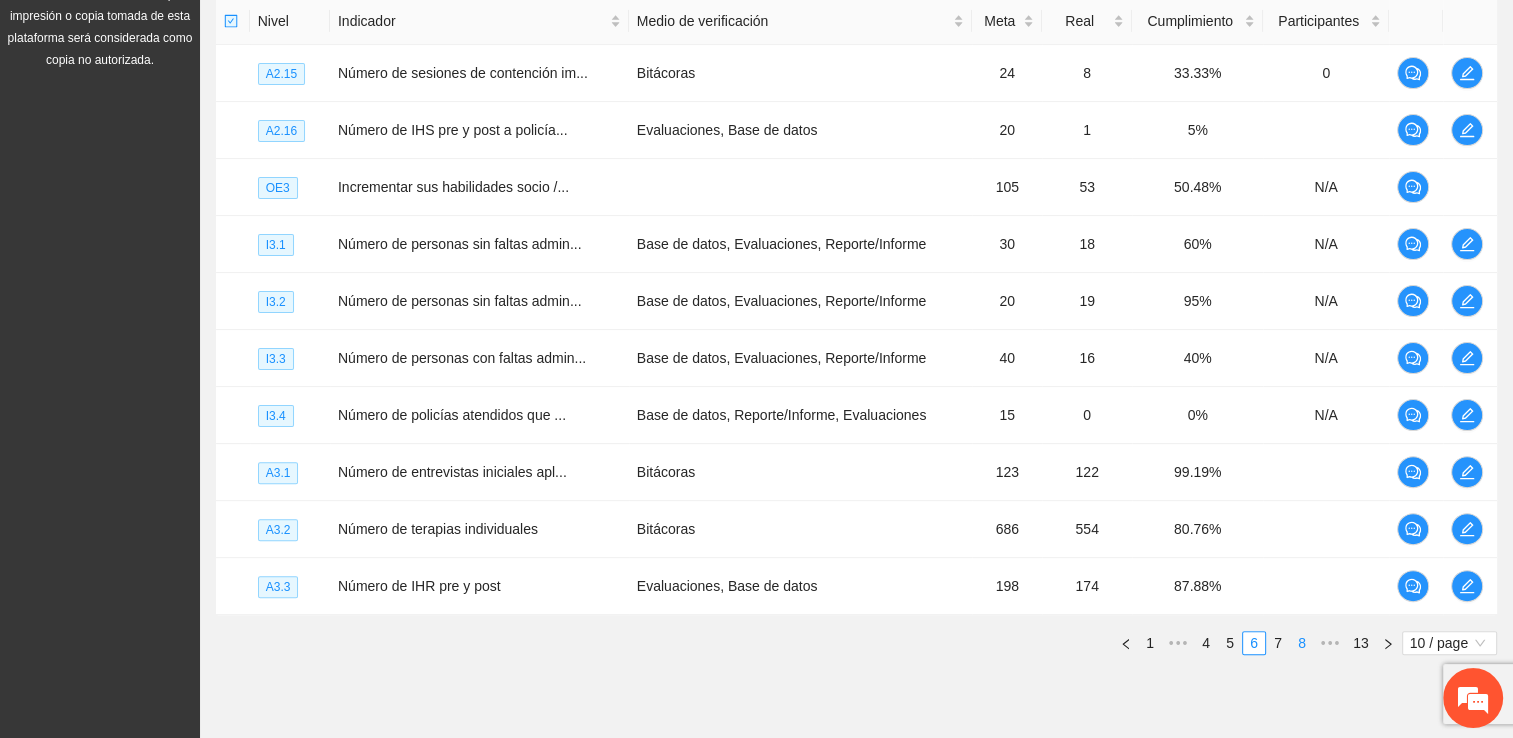 click on "8" at bounding box center (1302, 643) 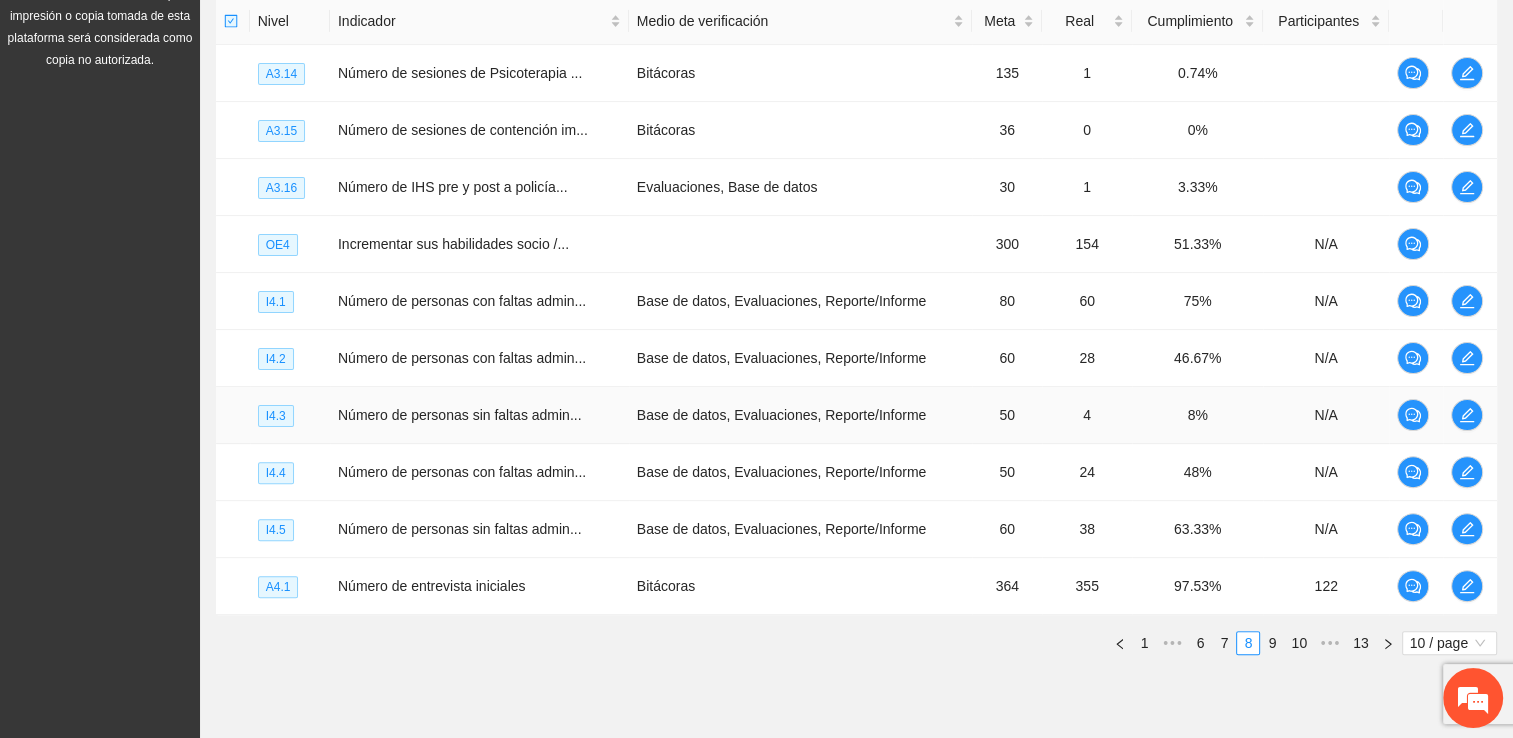 click on "I4.3" at bounding box center [276, 416] 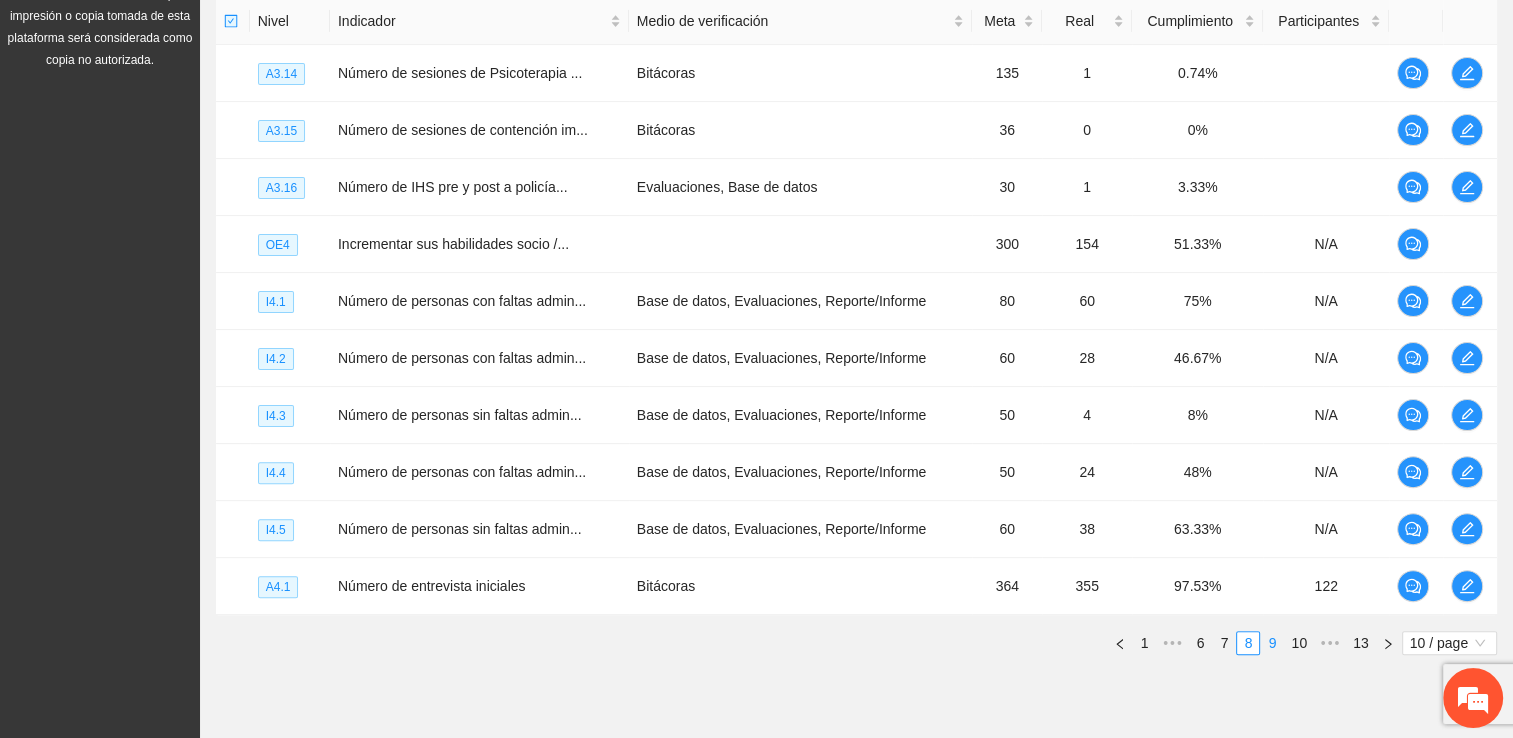 click on "9" at bounding box center (1272, 643) 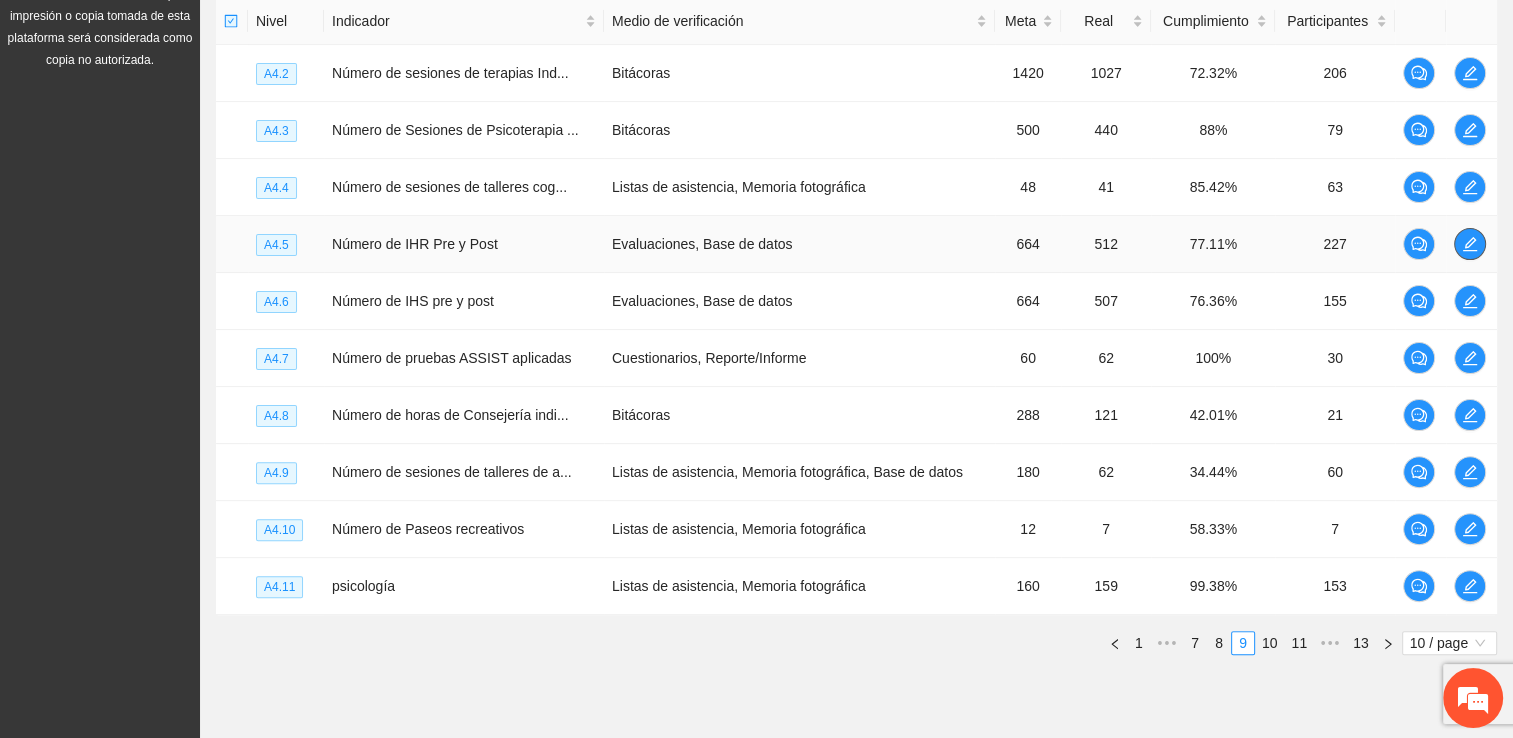 click 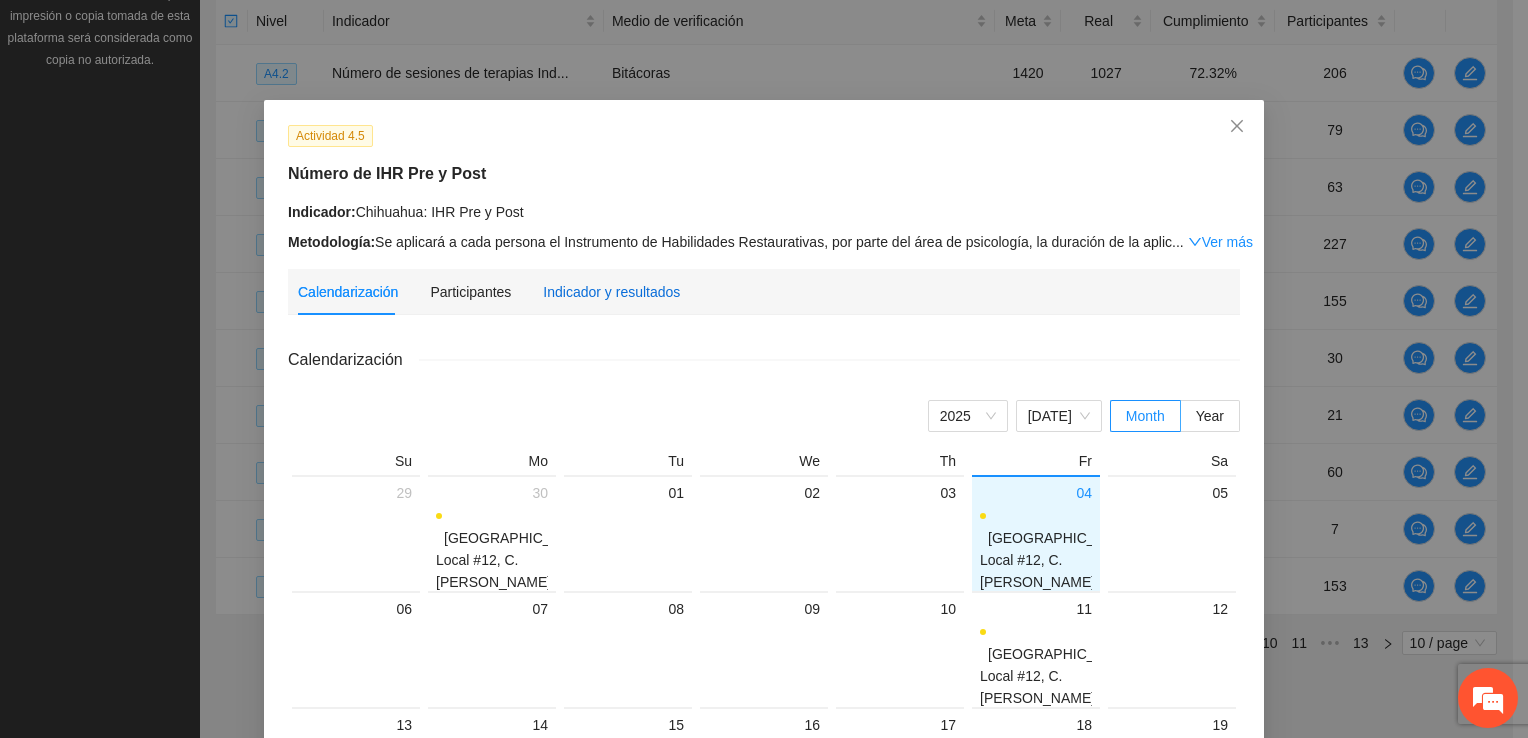 click on "Indicador y resultados" at bounding box center (611, 292) 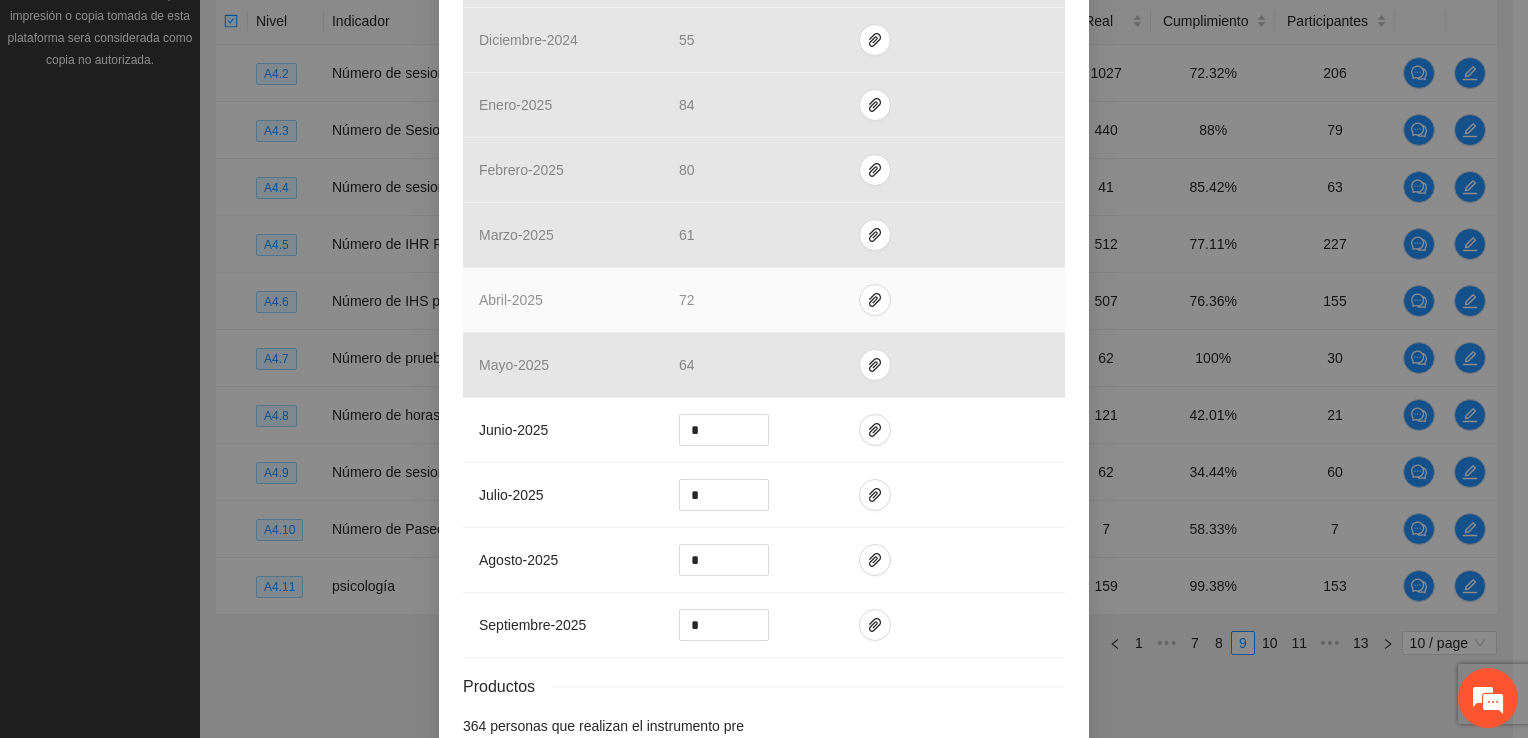 scroll, scrollTop: 700, scrollLeft: 0, axis: vertical 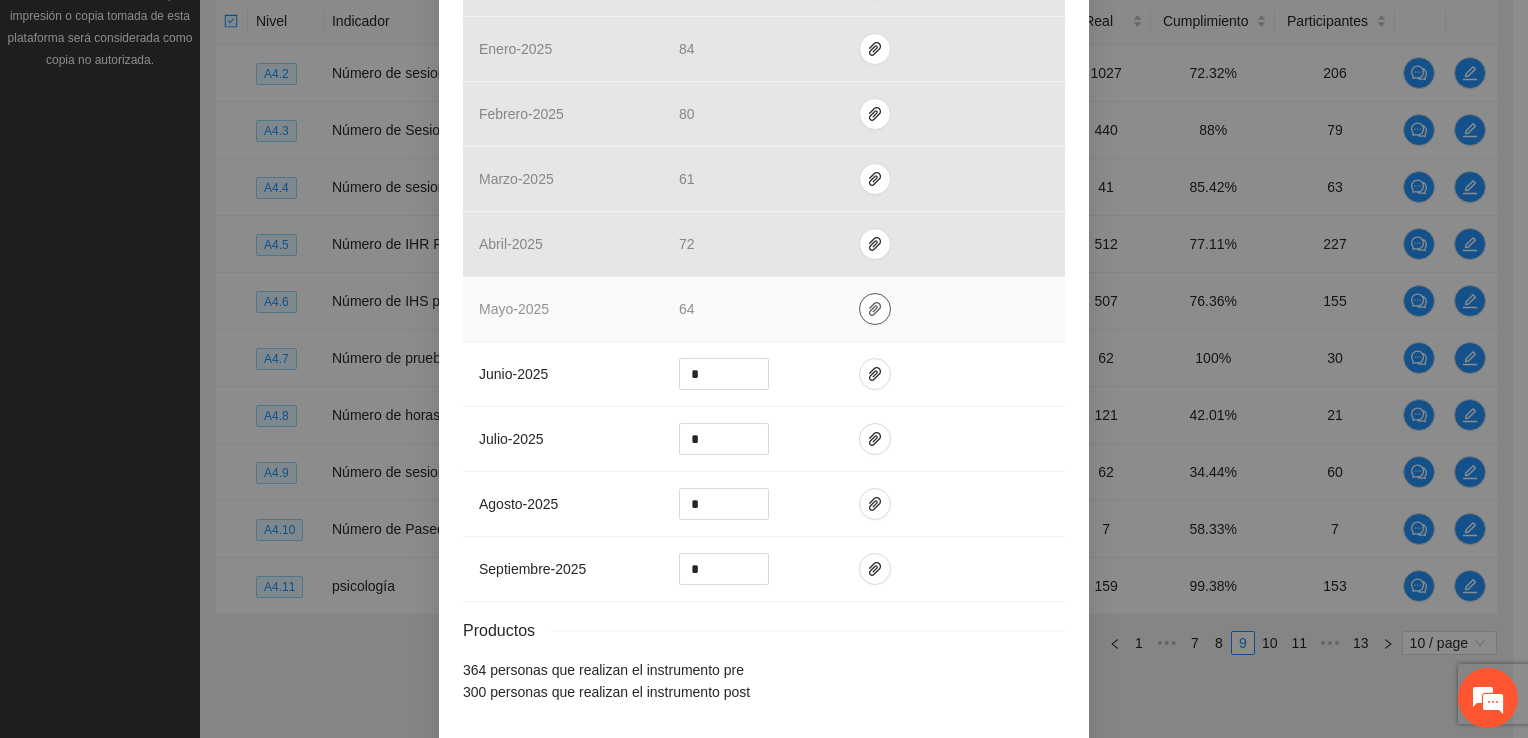 click 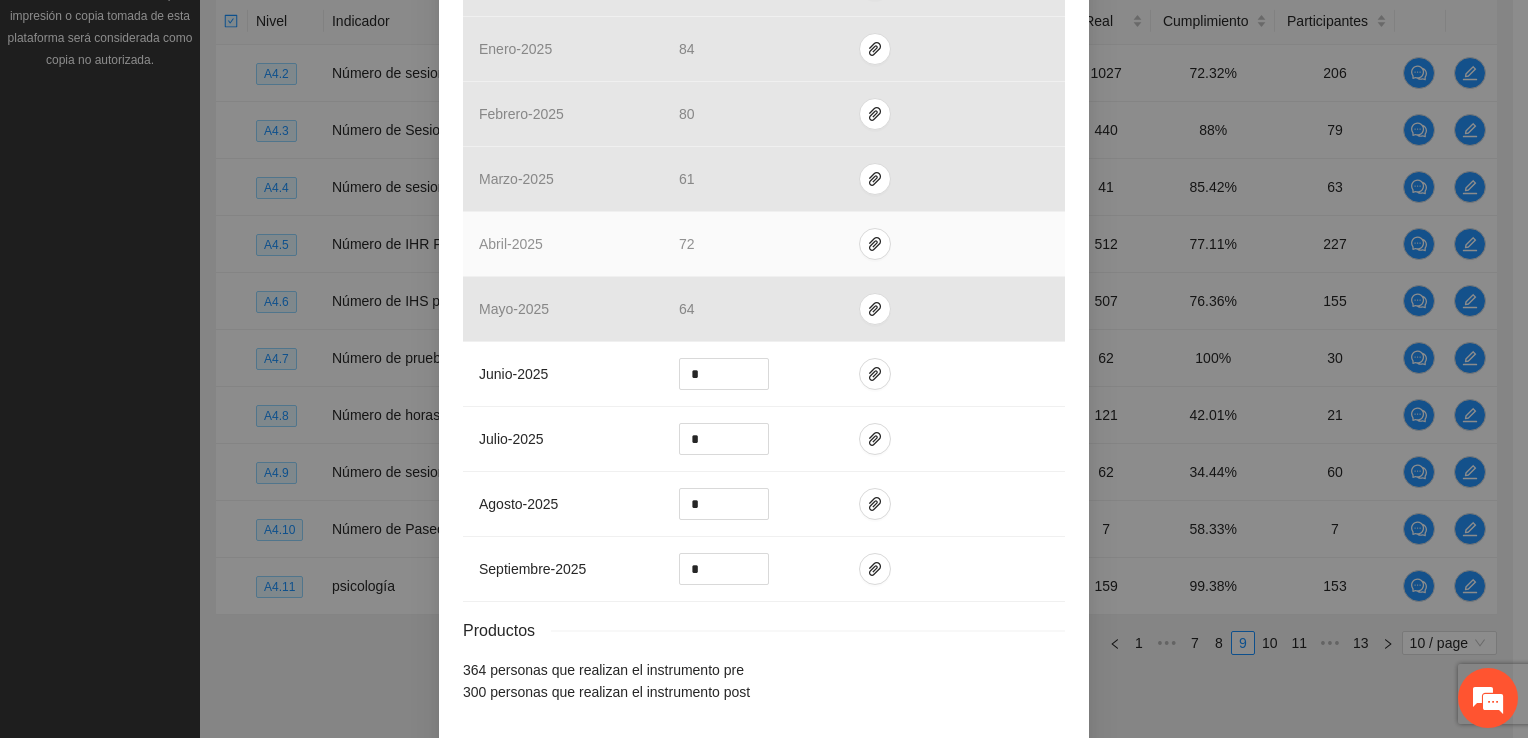 click on "abril  -  2025" at bounding box center (563, 244) 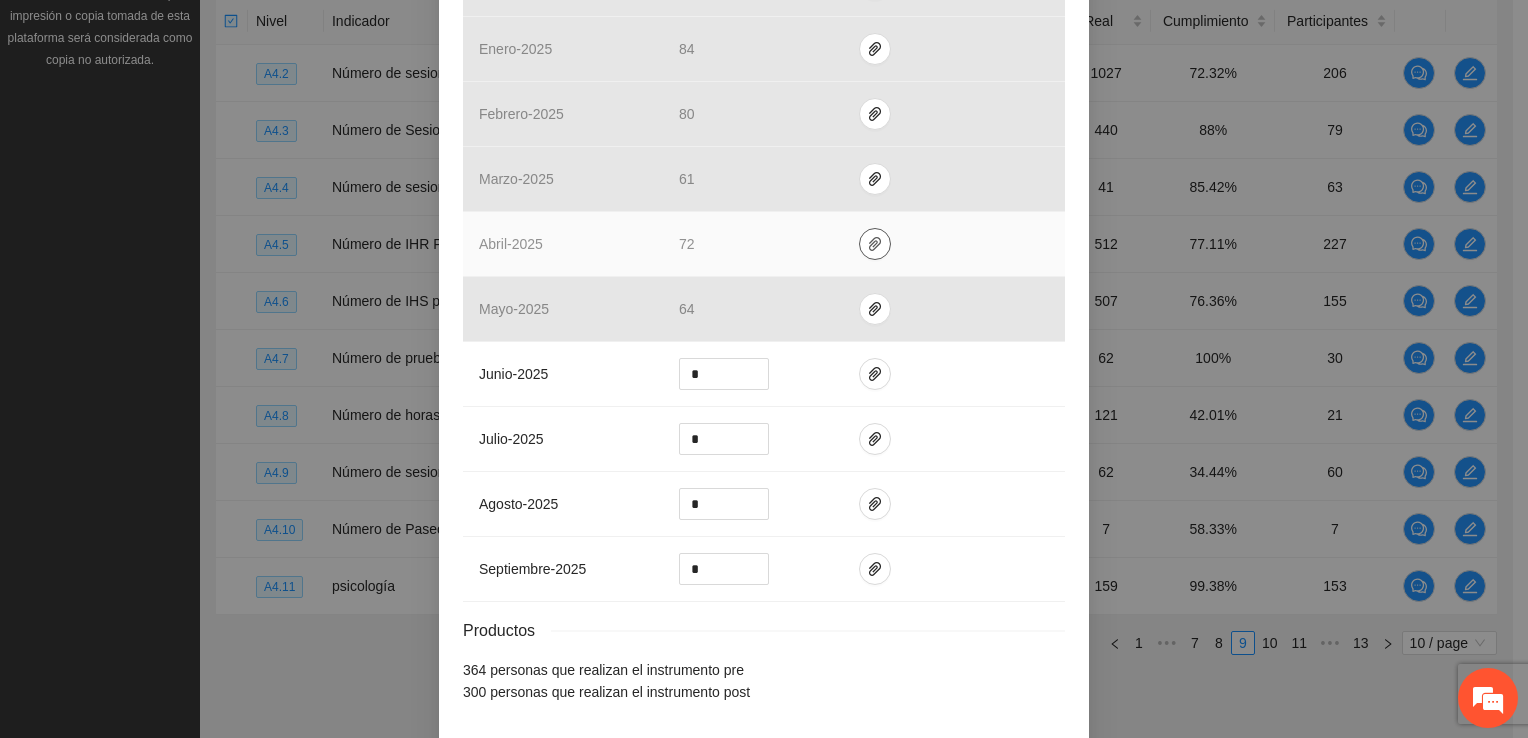 click 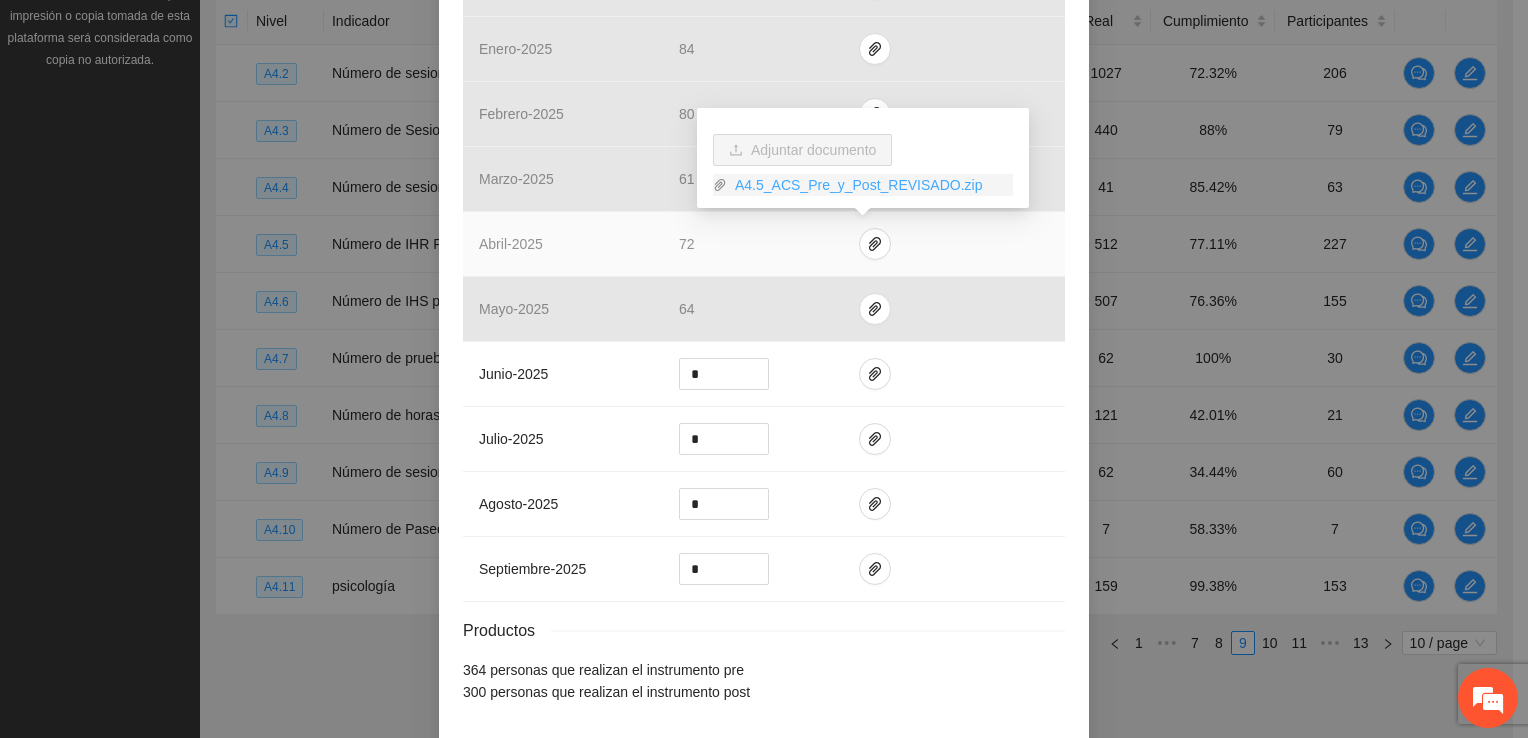 click on "A4.5_ACS_Pre_y_Post_REVISADO.zip" at bounding box center [870, 185] 